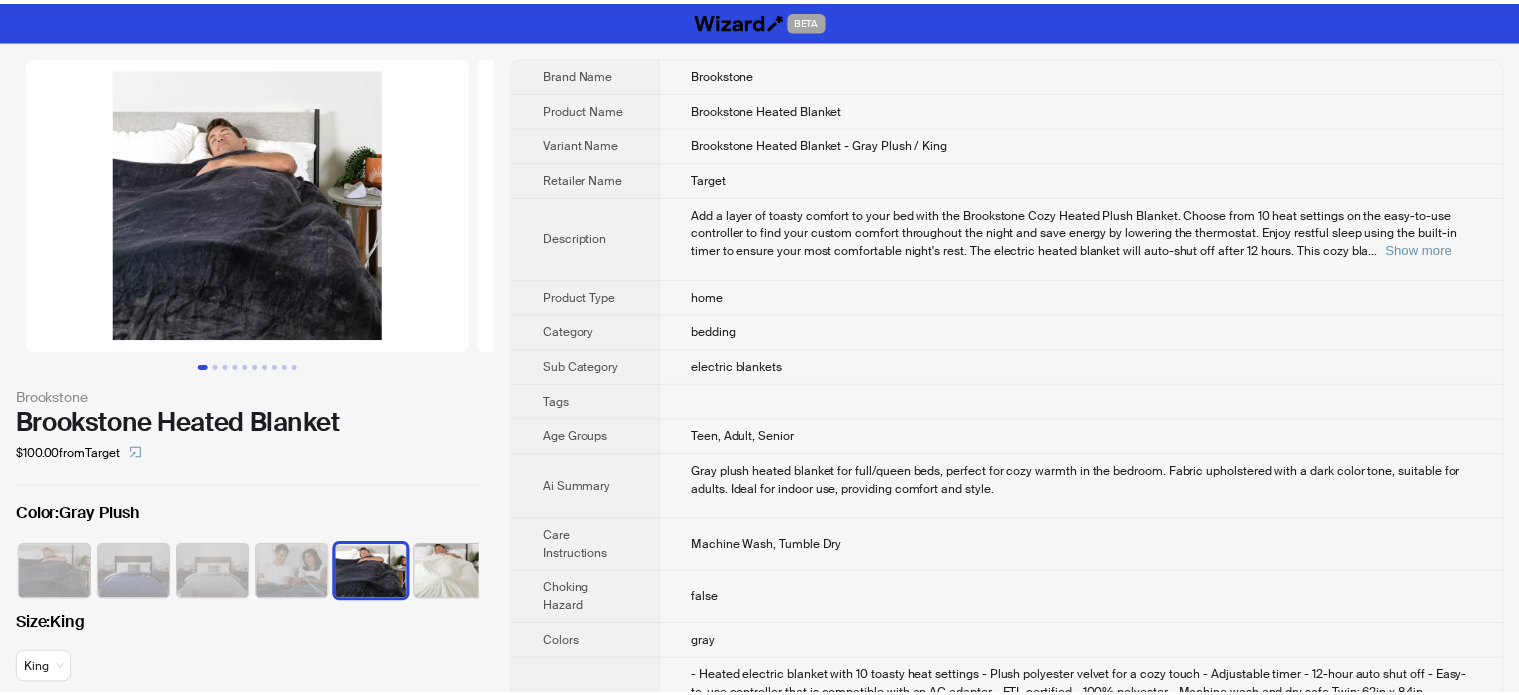 scroll, scrollTop: 0, scrollLeft: 0, axis: both 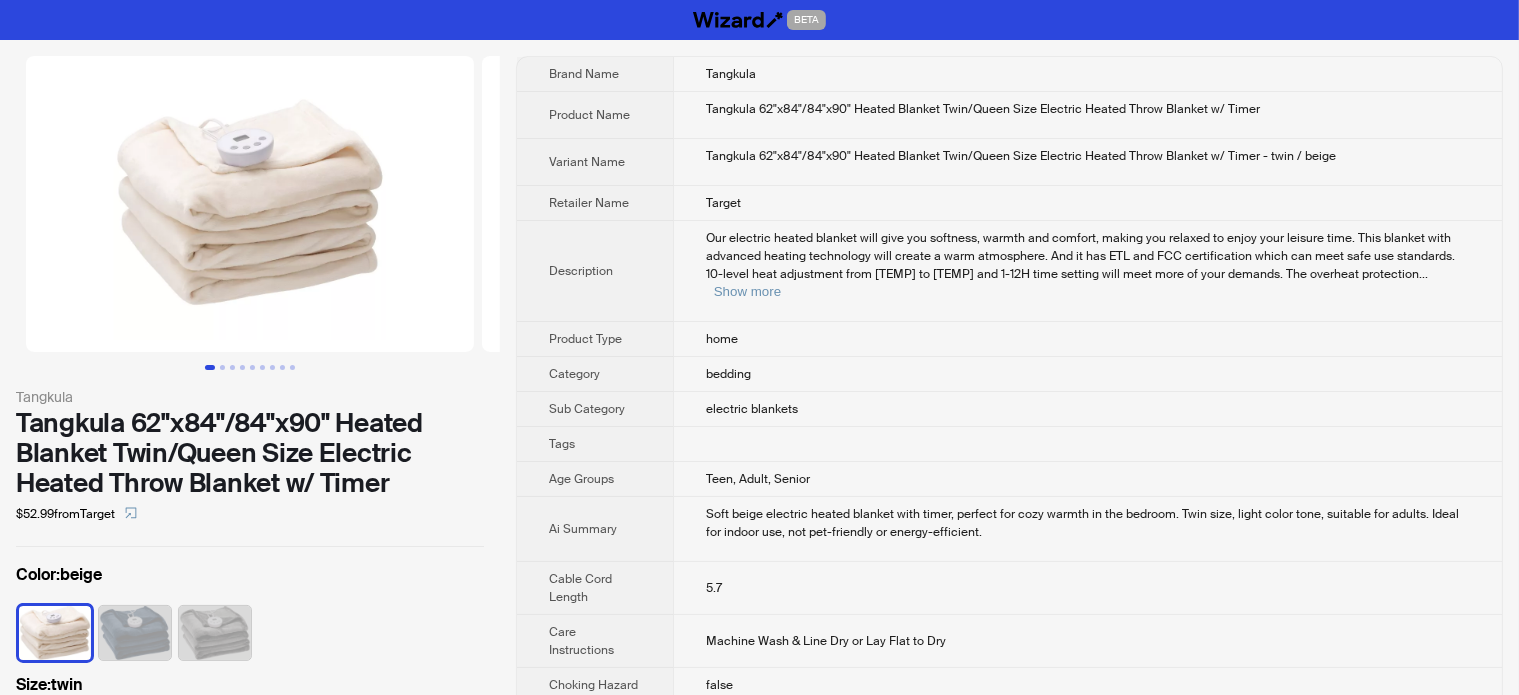 click on "Color :  beige" at bounding box center [250, 575] 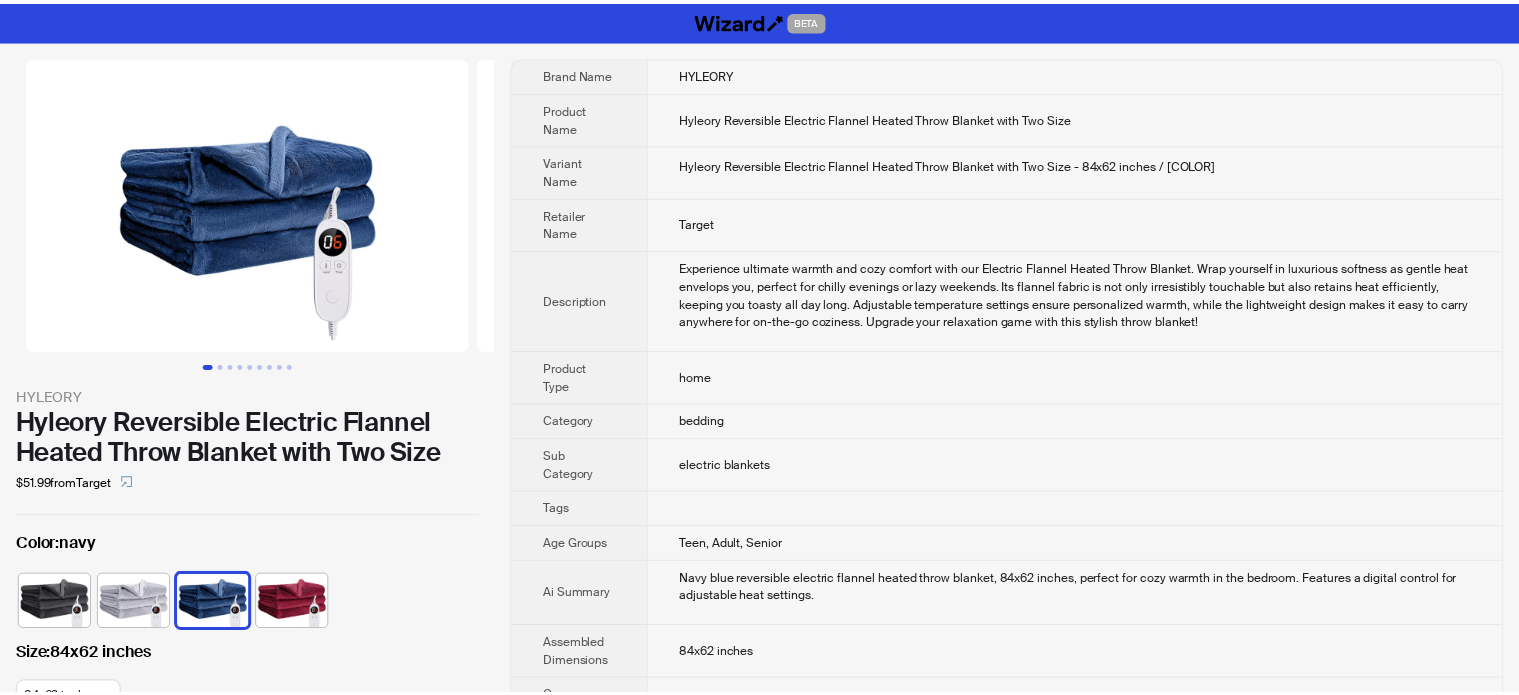 scroll, scrollTop: 0, scrollLeft: 0, axis: both 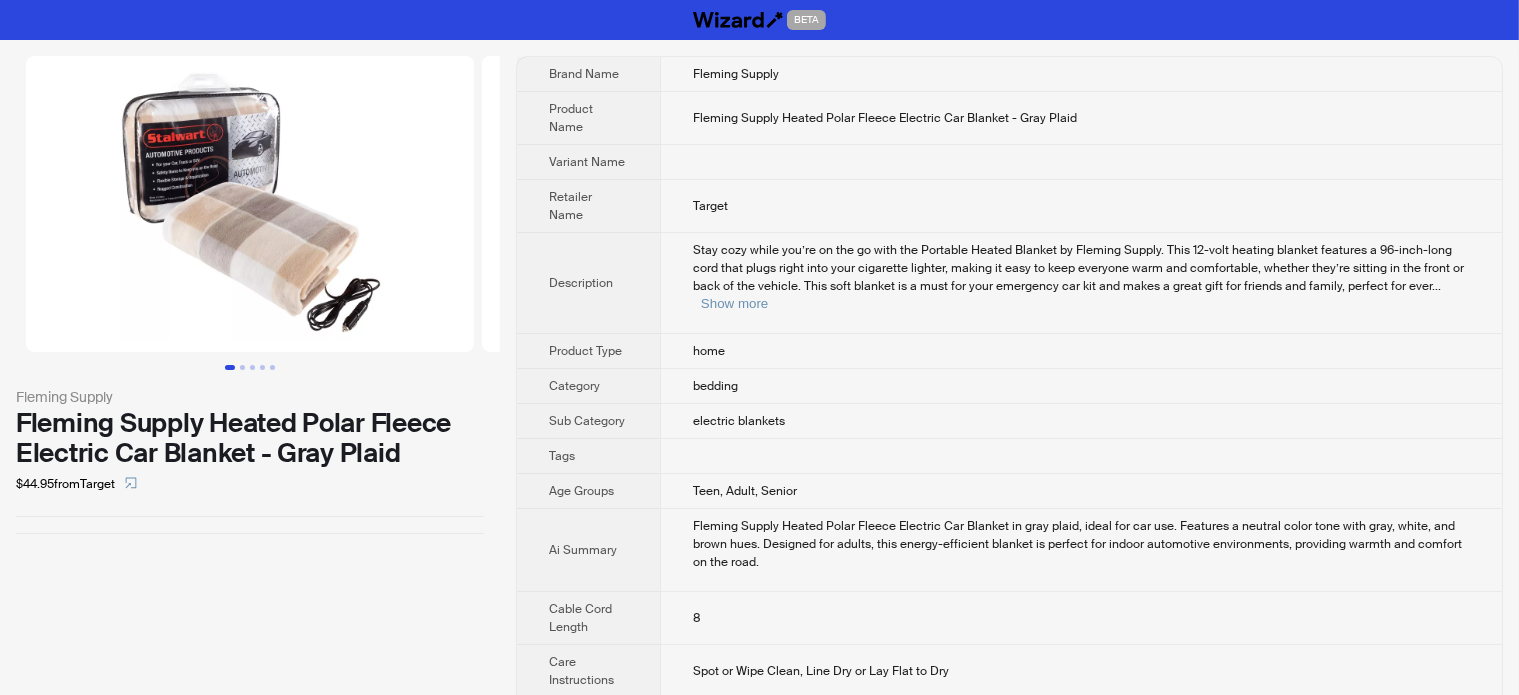 click on "Fleming Supply Fleming Supply Heated Polar Fleece Electric Car Blanket - Gray Plaid $44.95  from  Target" at bounding box center [250, 903] 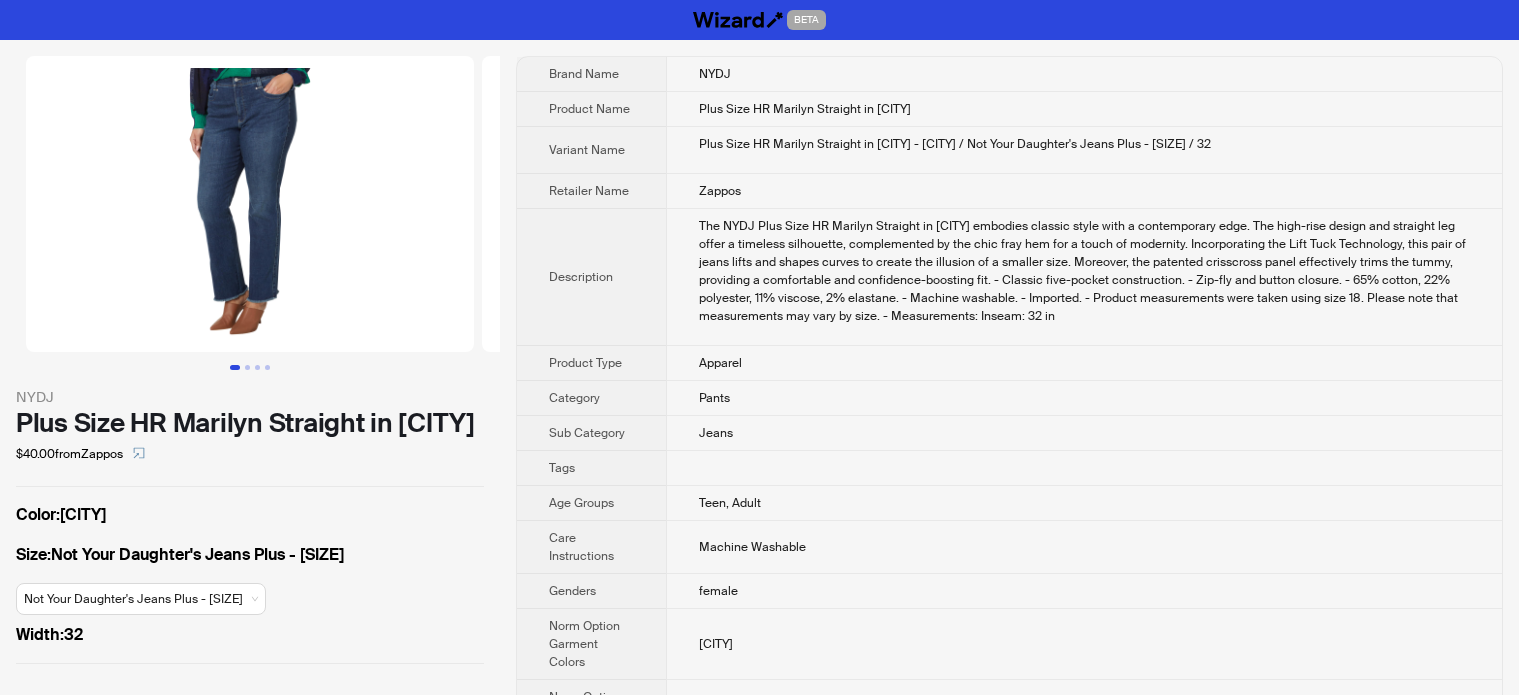 scroll, scrollTop: 0, scrollLeft: 0, axis: both 